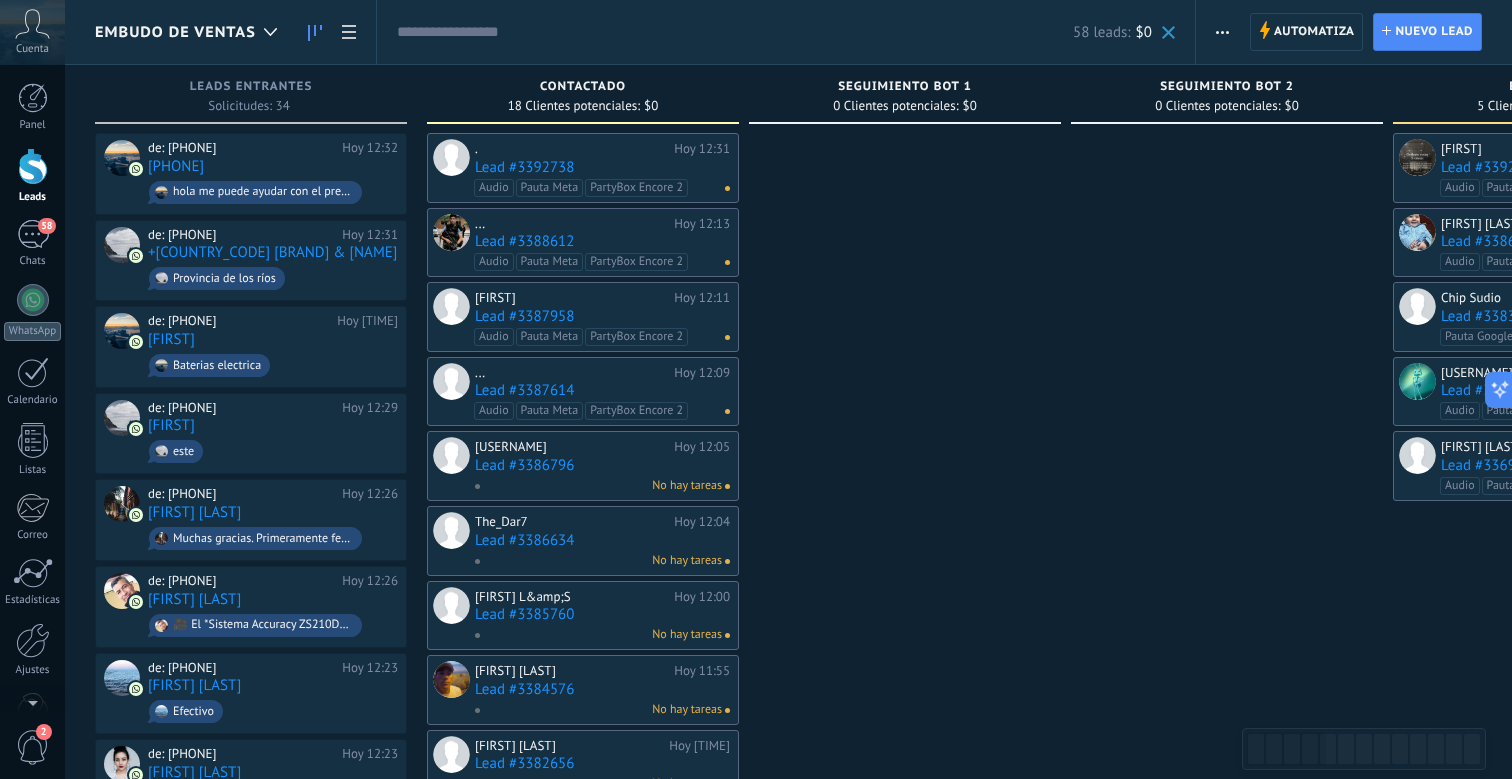 scroll, scrollTop: 0, scrollLeft: 0, axis: both 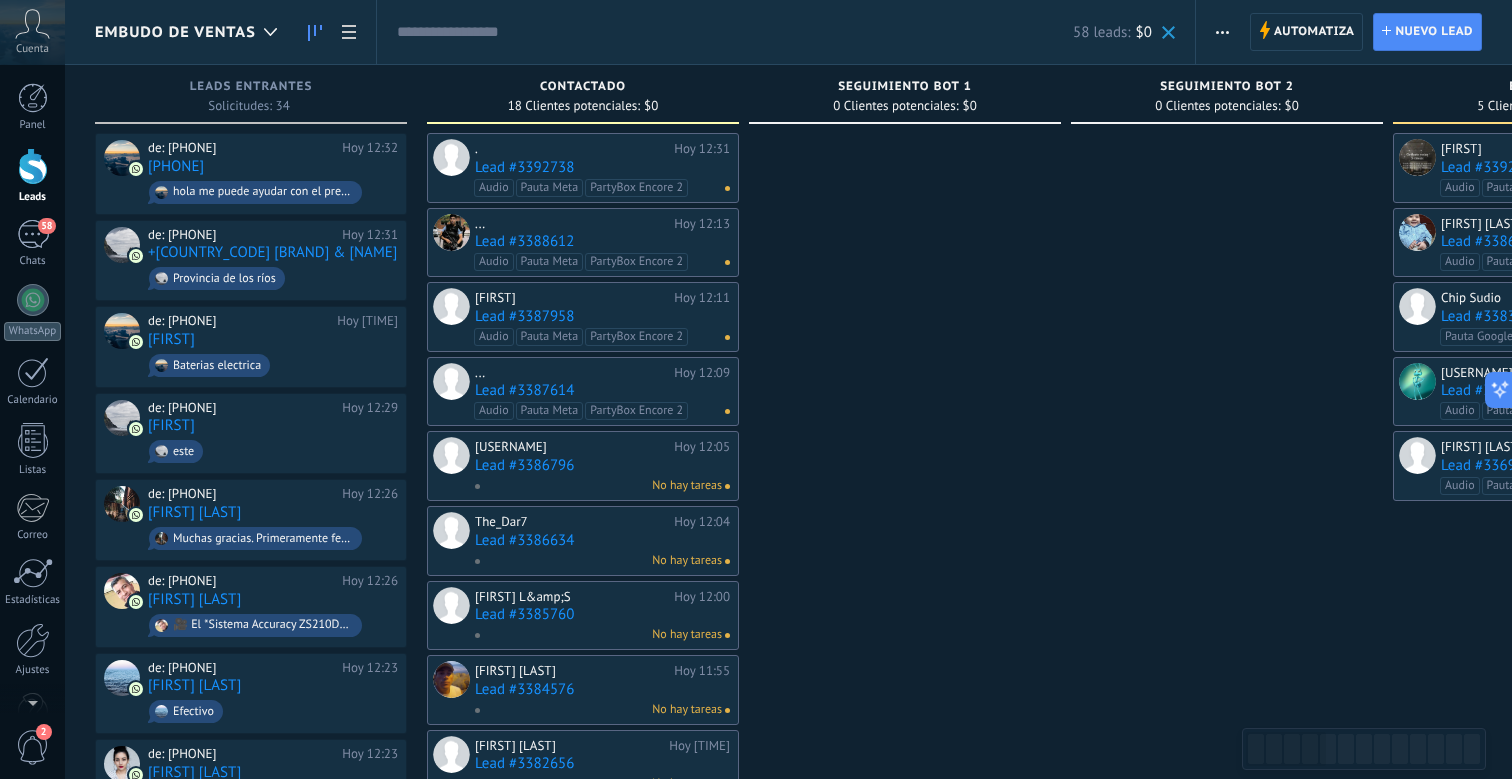 click on "Embudo de ventas" at bounding box center [191, 32] 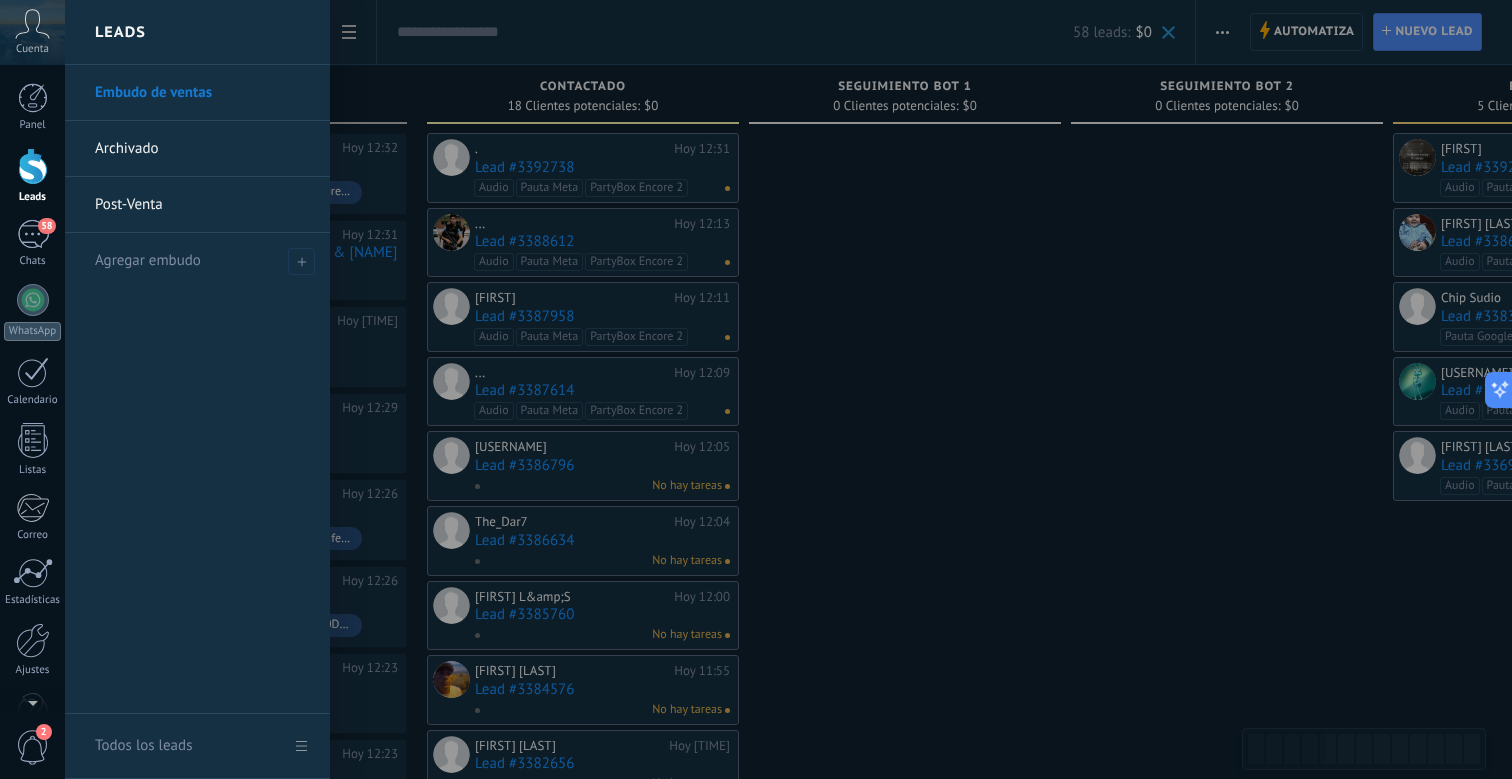 click at bounding box center [821, 389] 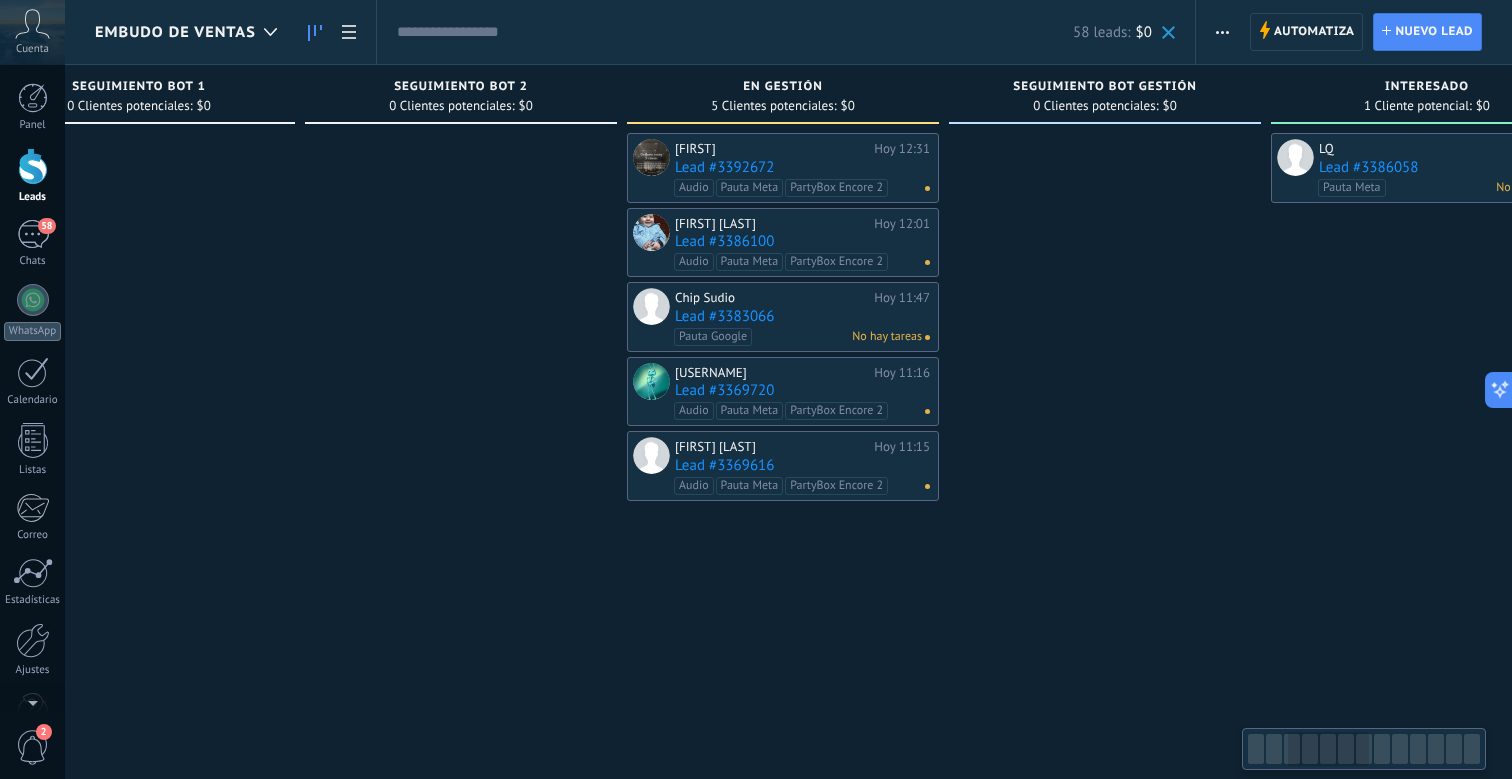 scroll, scrollTop: 0, scrollLeft: 767, axis: horizontal 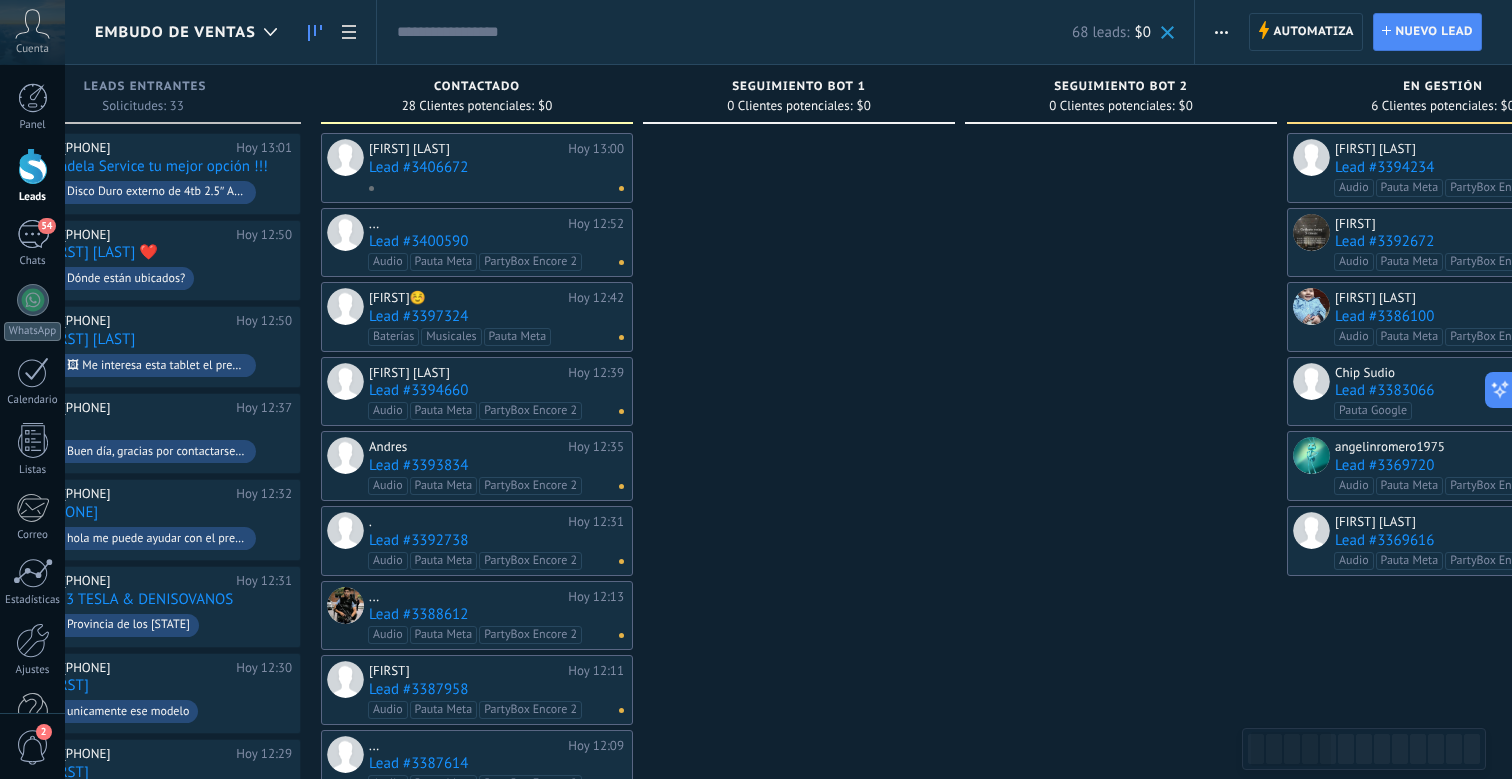 click at bounding box center (492, 188) 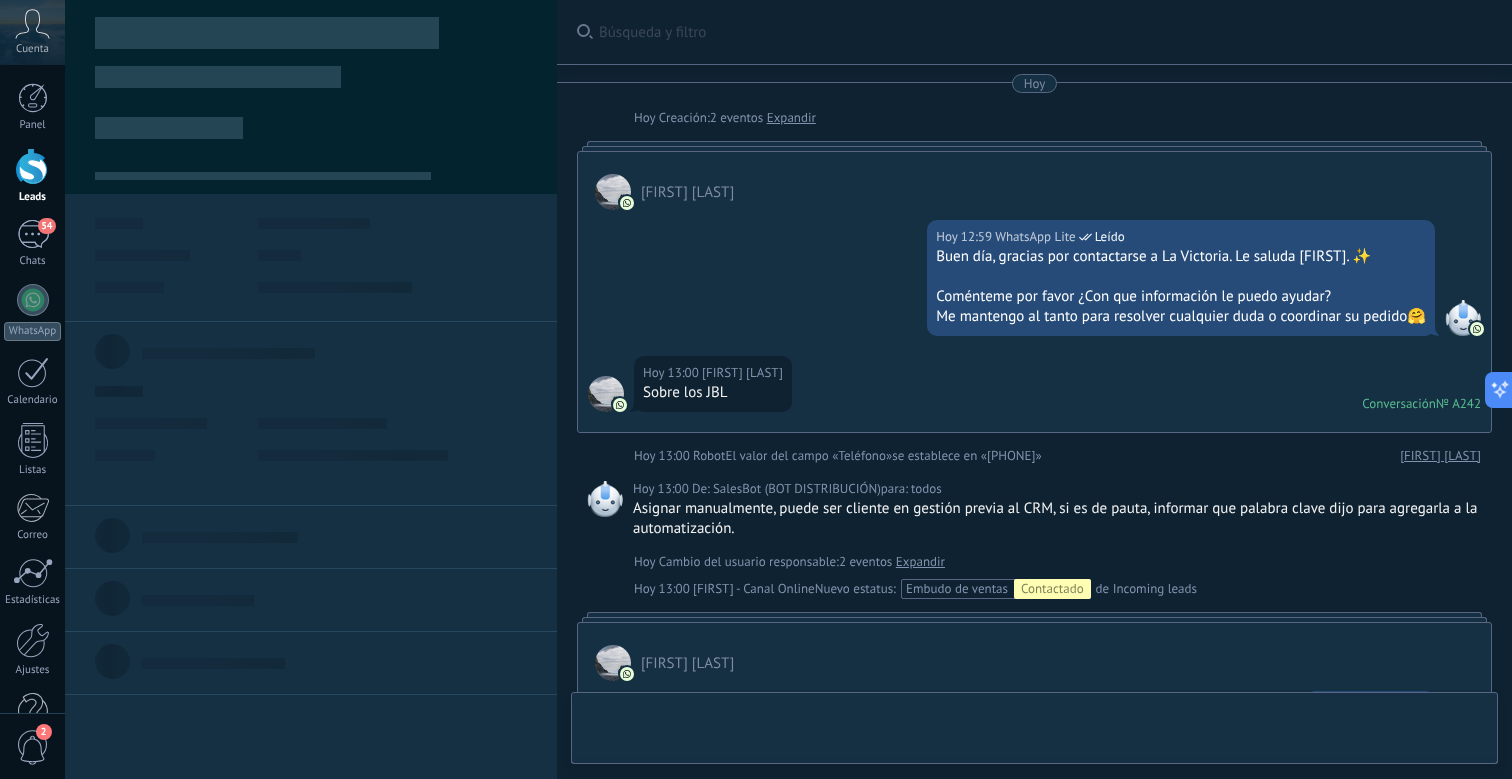 scroll, scrollTop: 785, scrollLeft: 0, axis: vertical 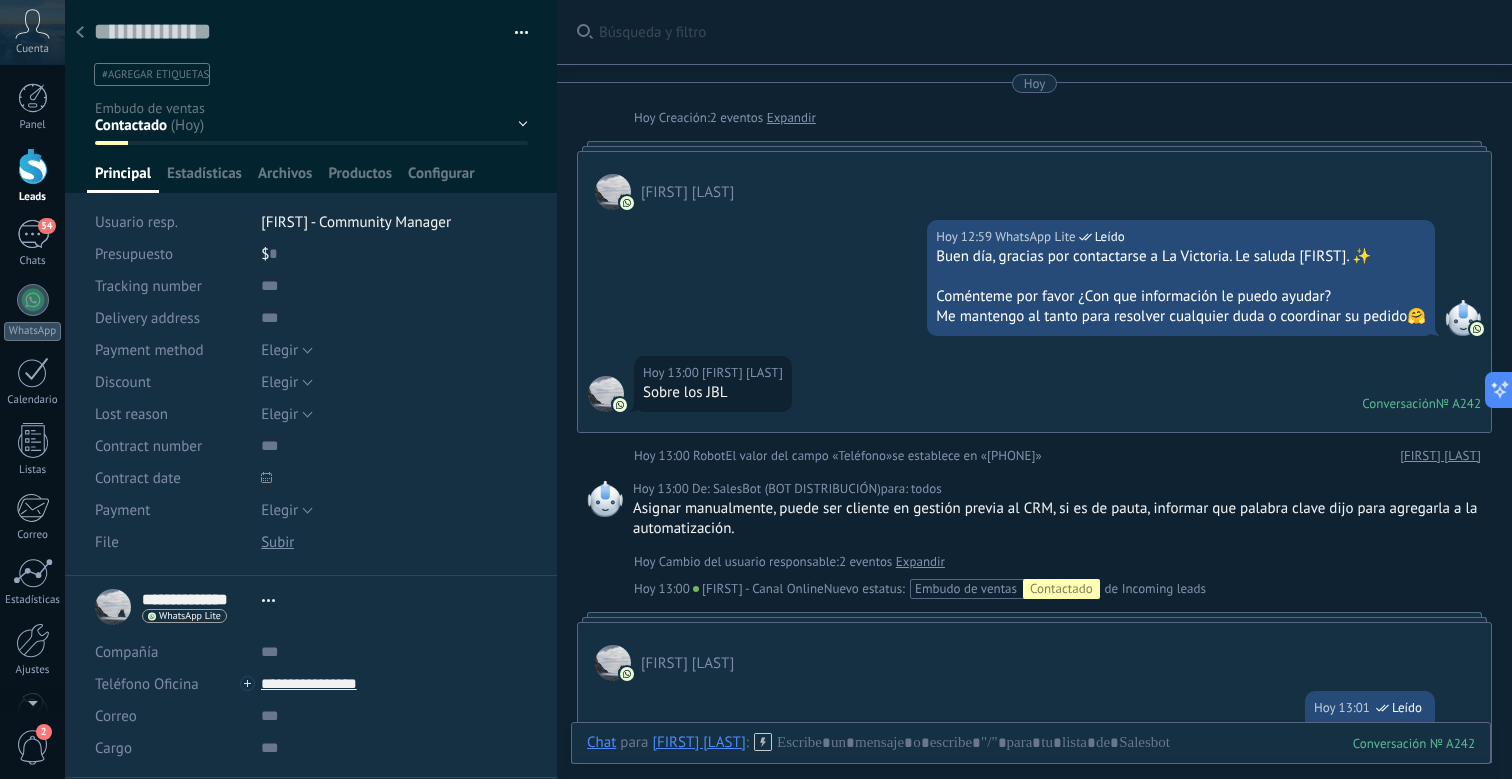 click at bounding box center (33, 166) 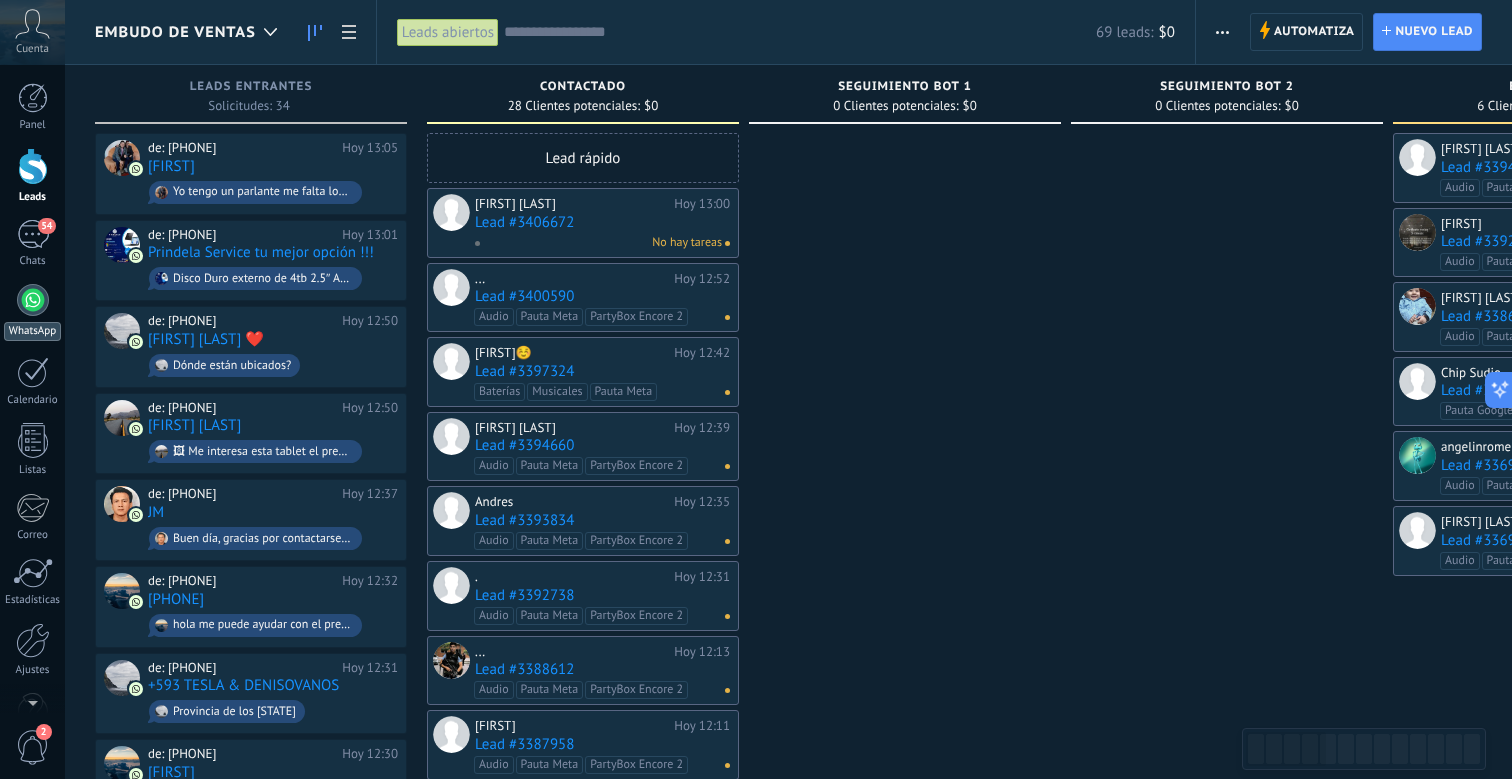 click at bounding box center [33, 300] 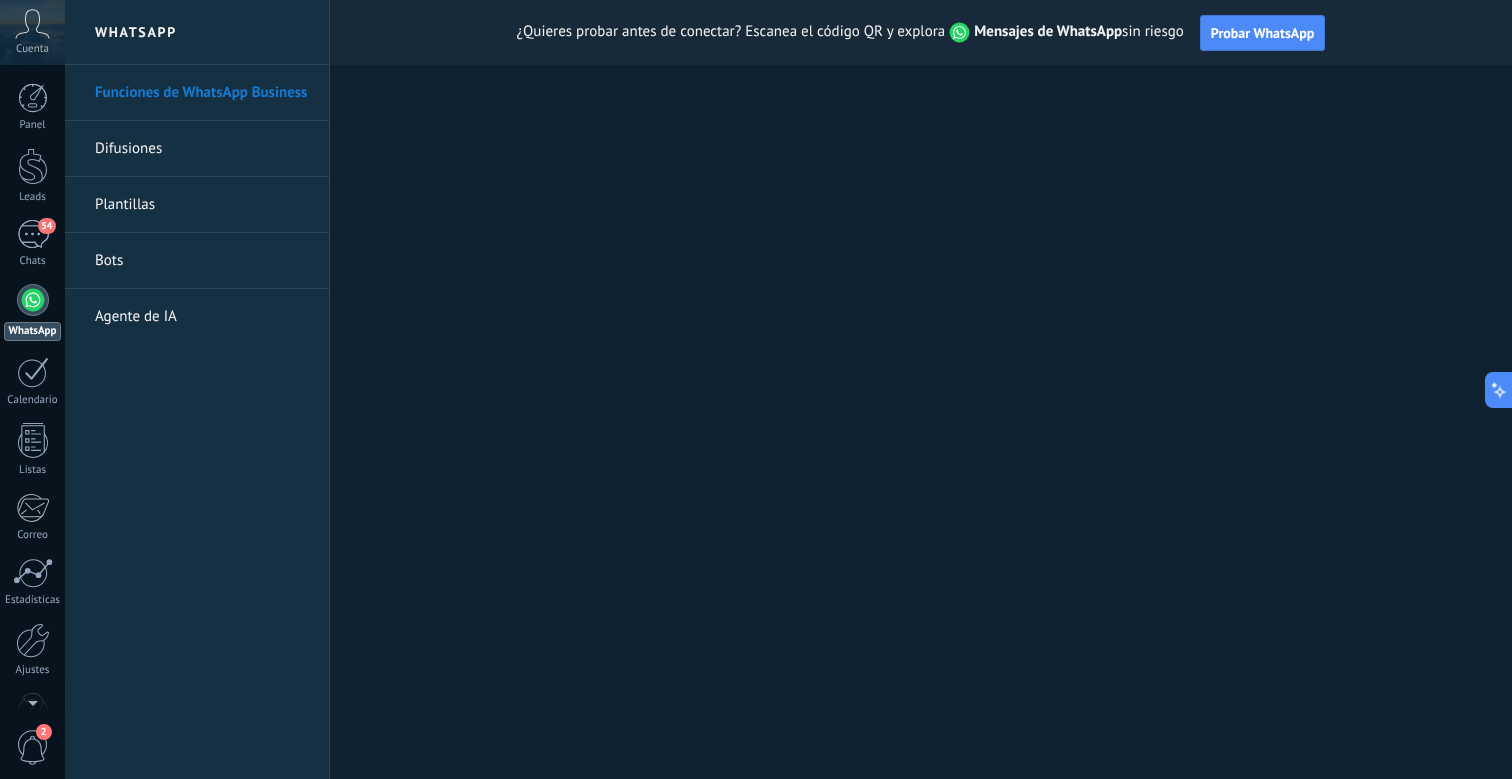 click on "Bots" at bounding box center [202, 261] 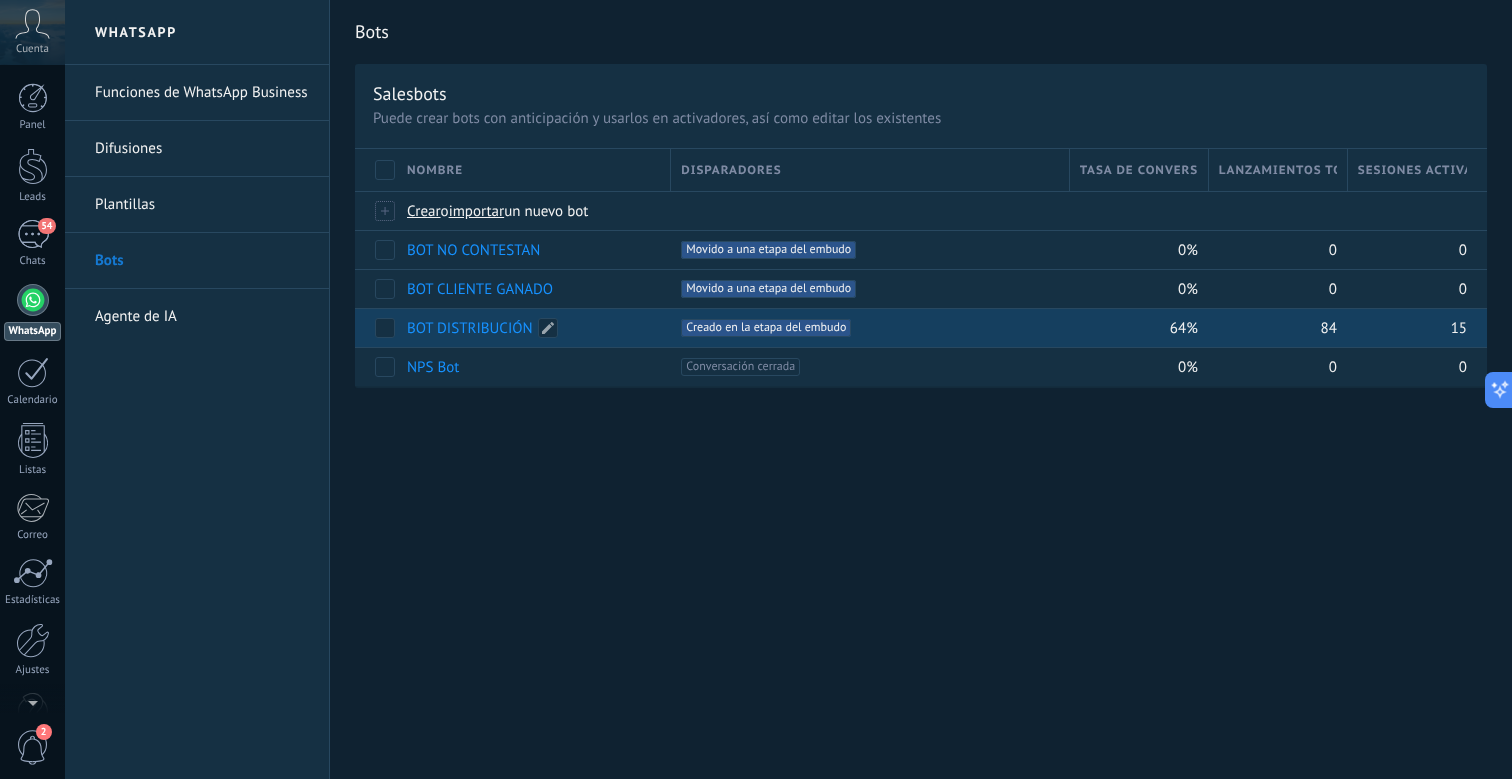 click on "BOT DISTRIBUCIÓN" at bounding box center [470, 328] 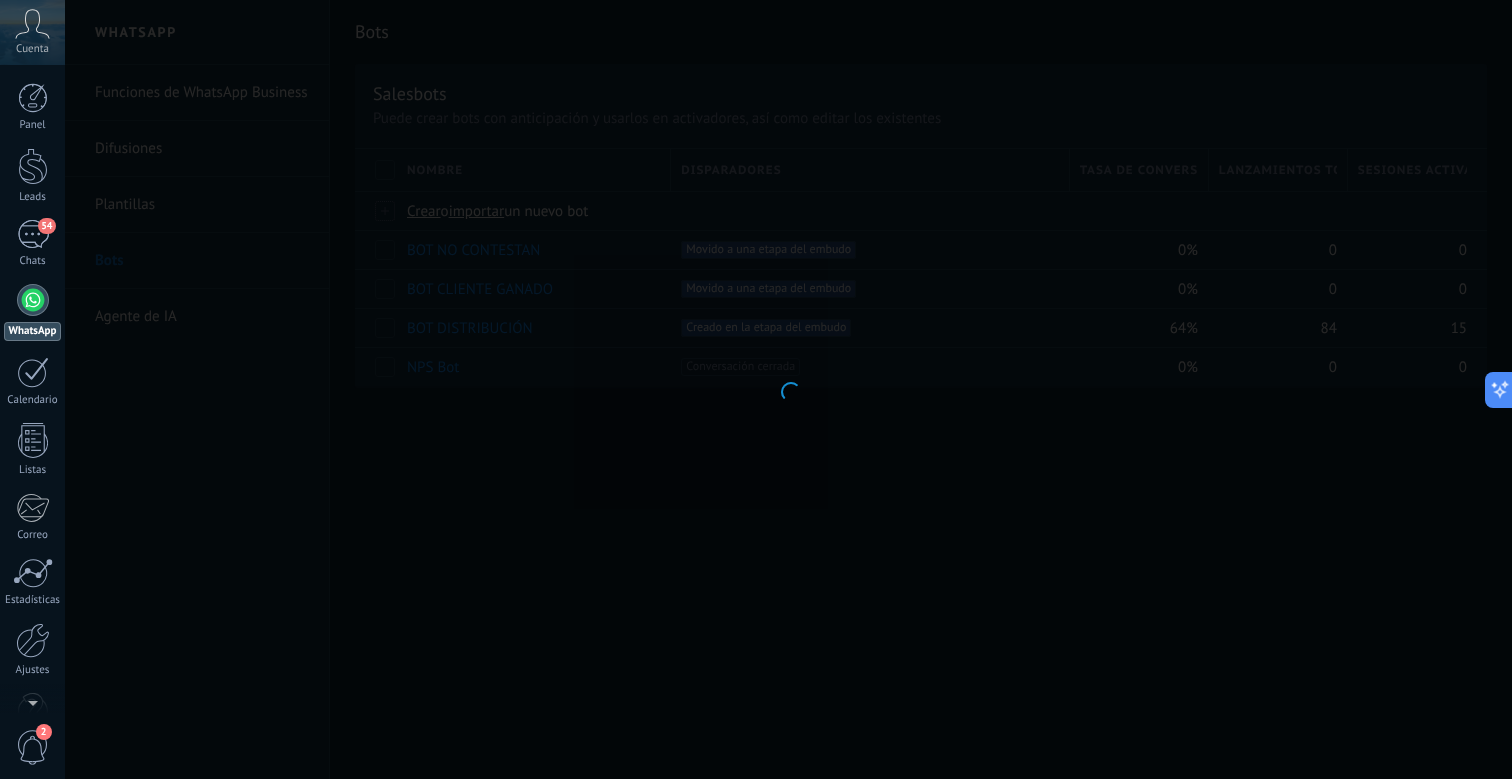 type on "**********" 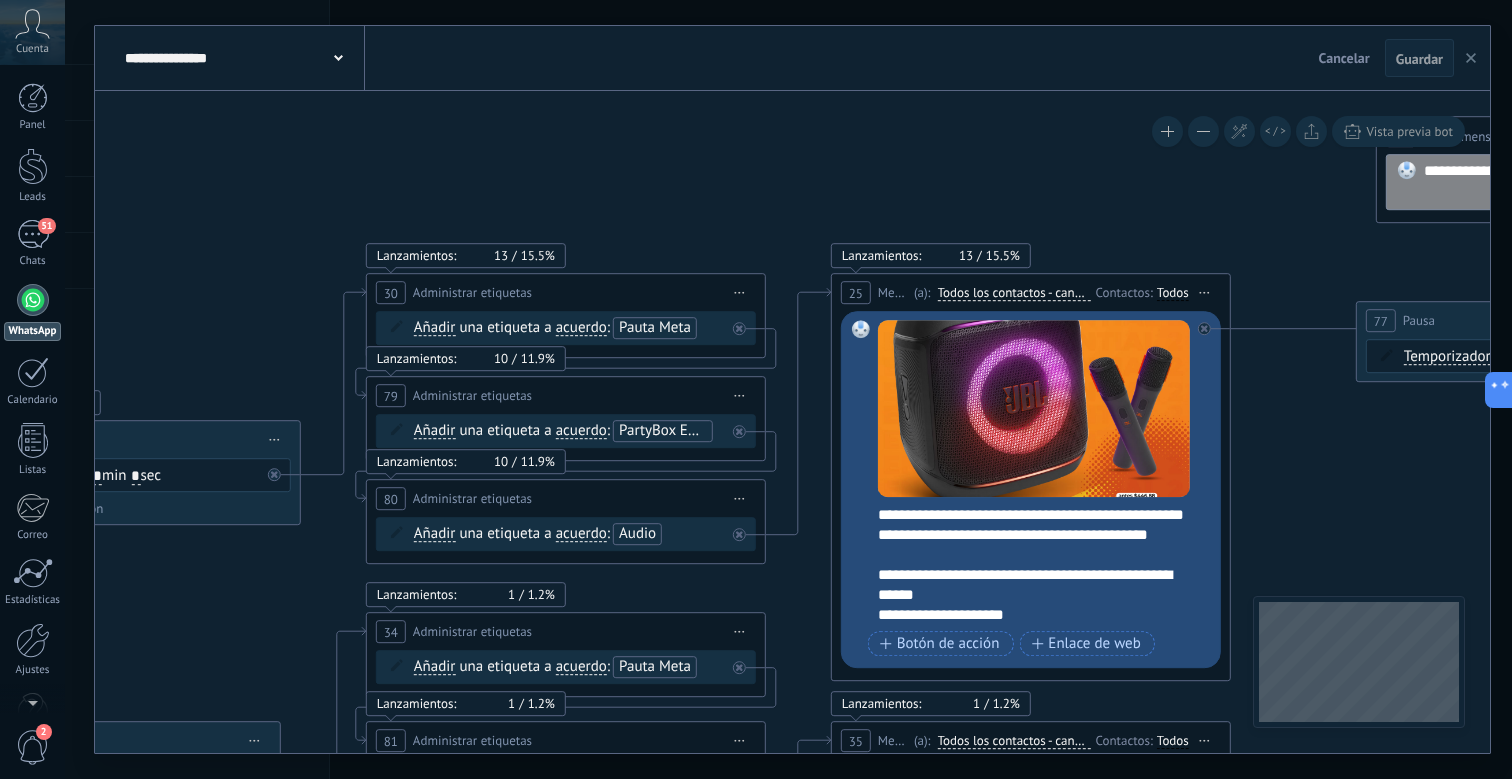 click 